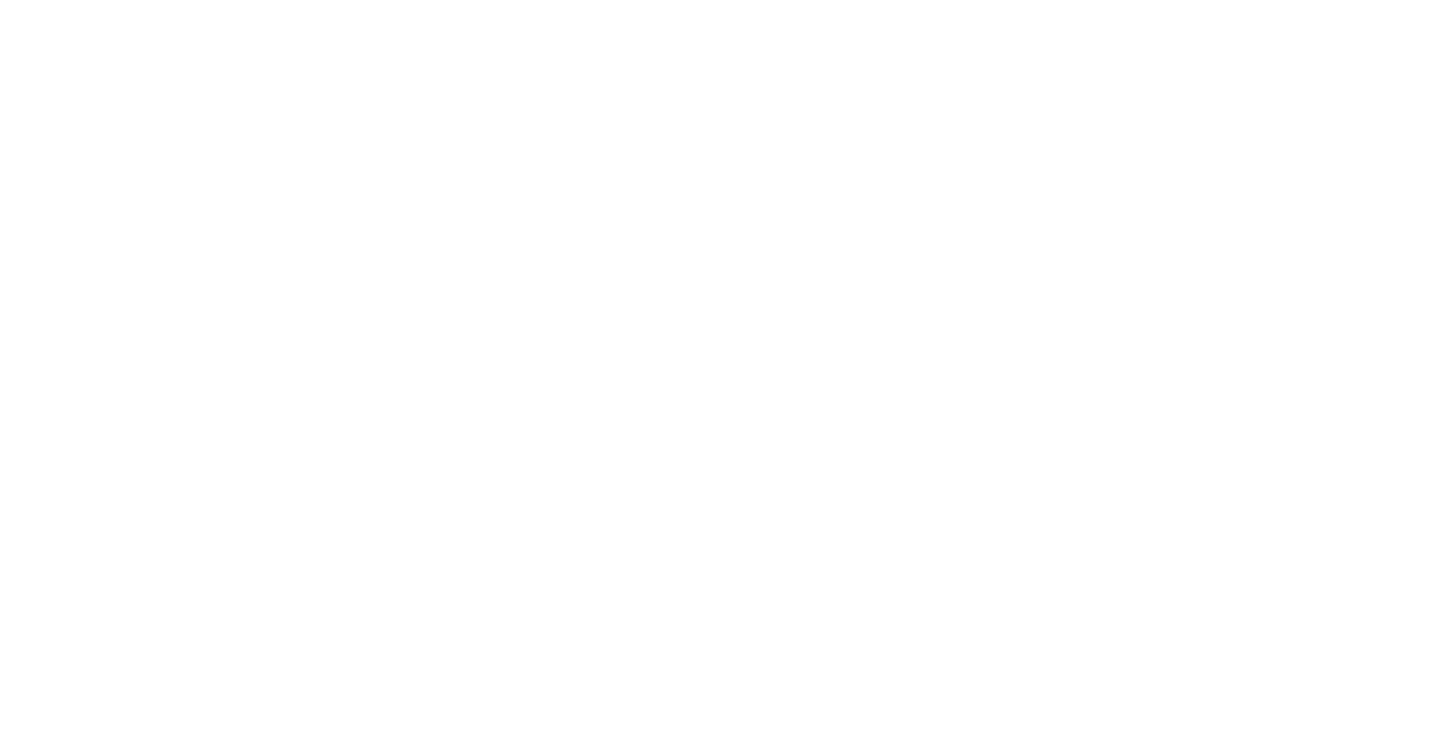 scroll, scrollTop: 0, scrollLeft: 0, axis: both 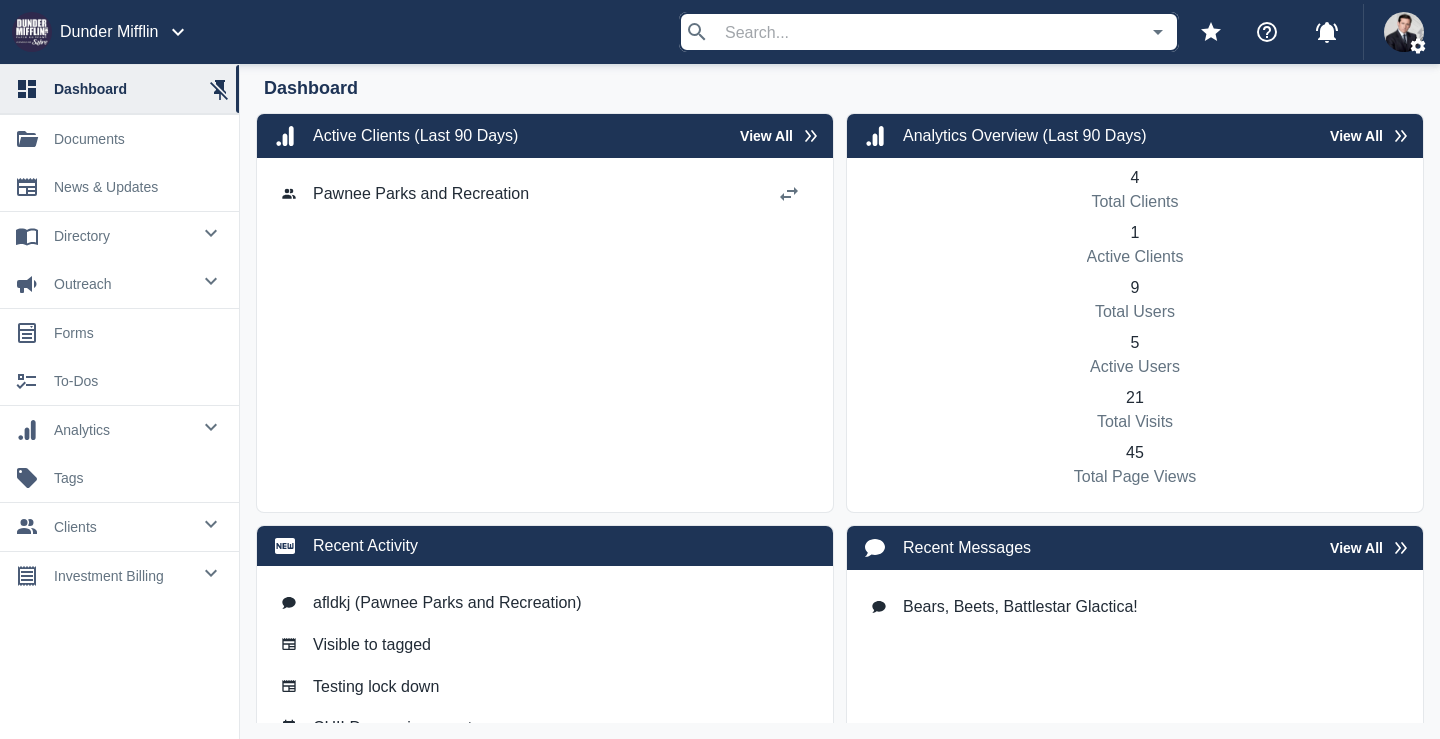 click on "documents" at bounding box center [138, 139] 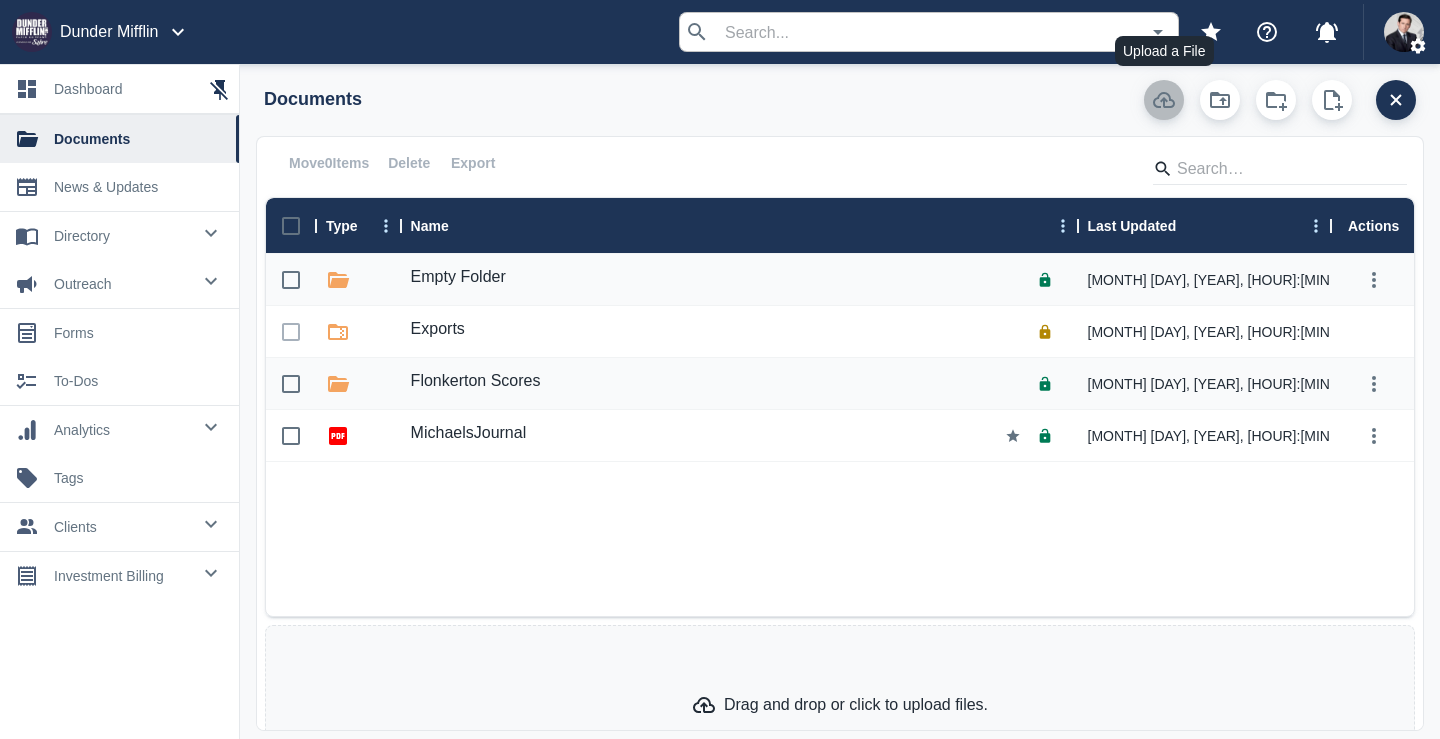 click at bounding box center [1164, 100] 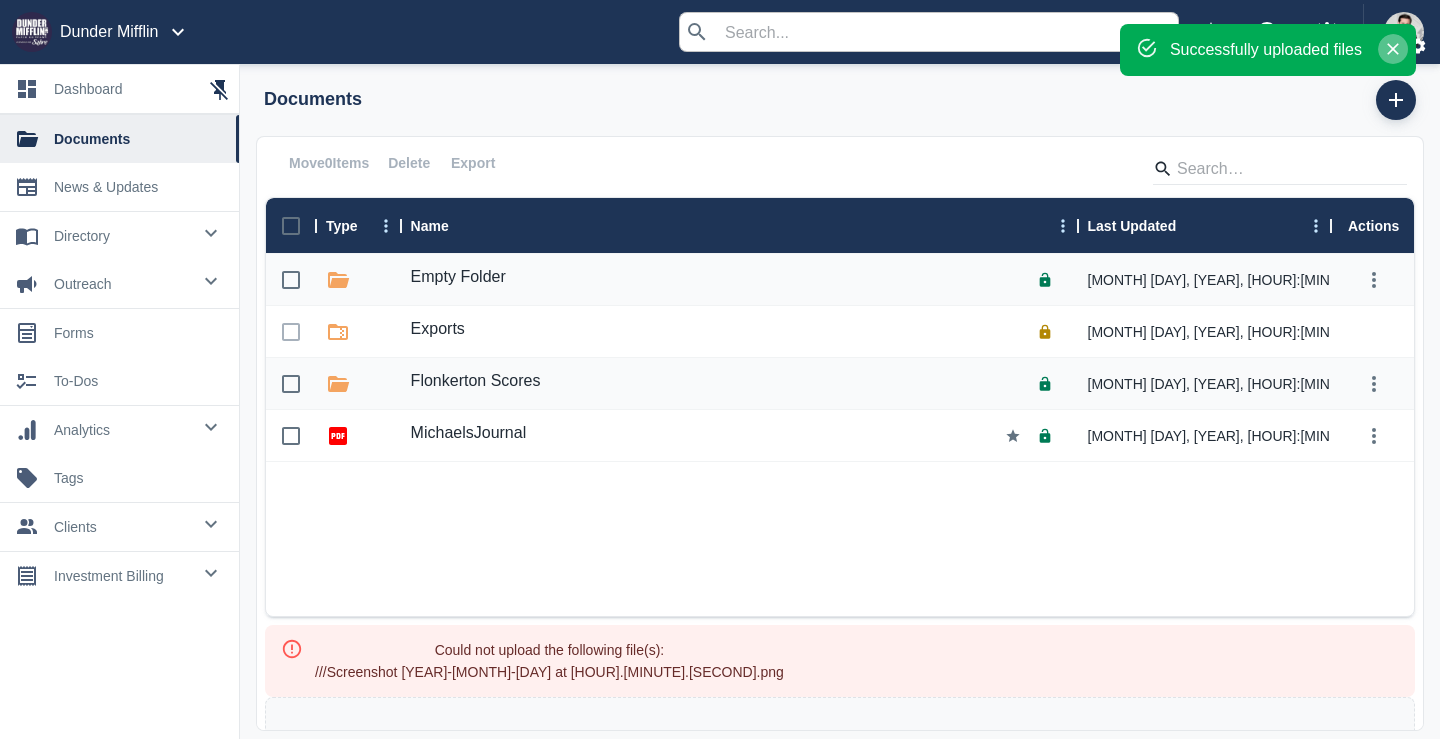 click at bounding box center (1393, 49) 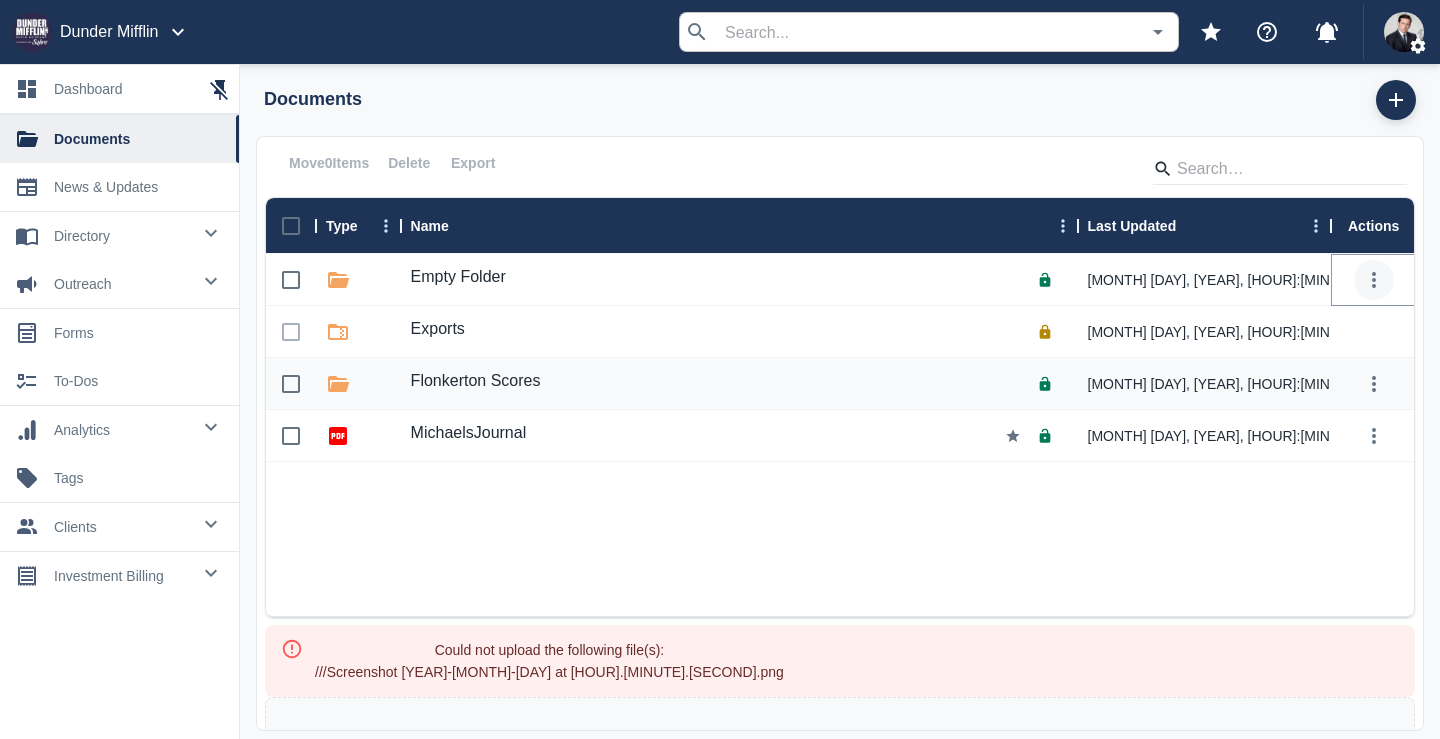 click at bounding box center [1374, 280] 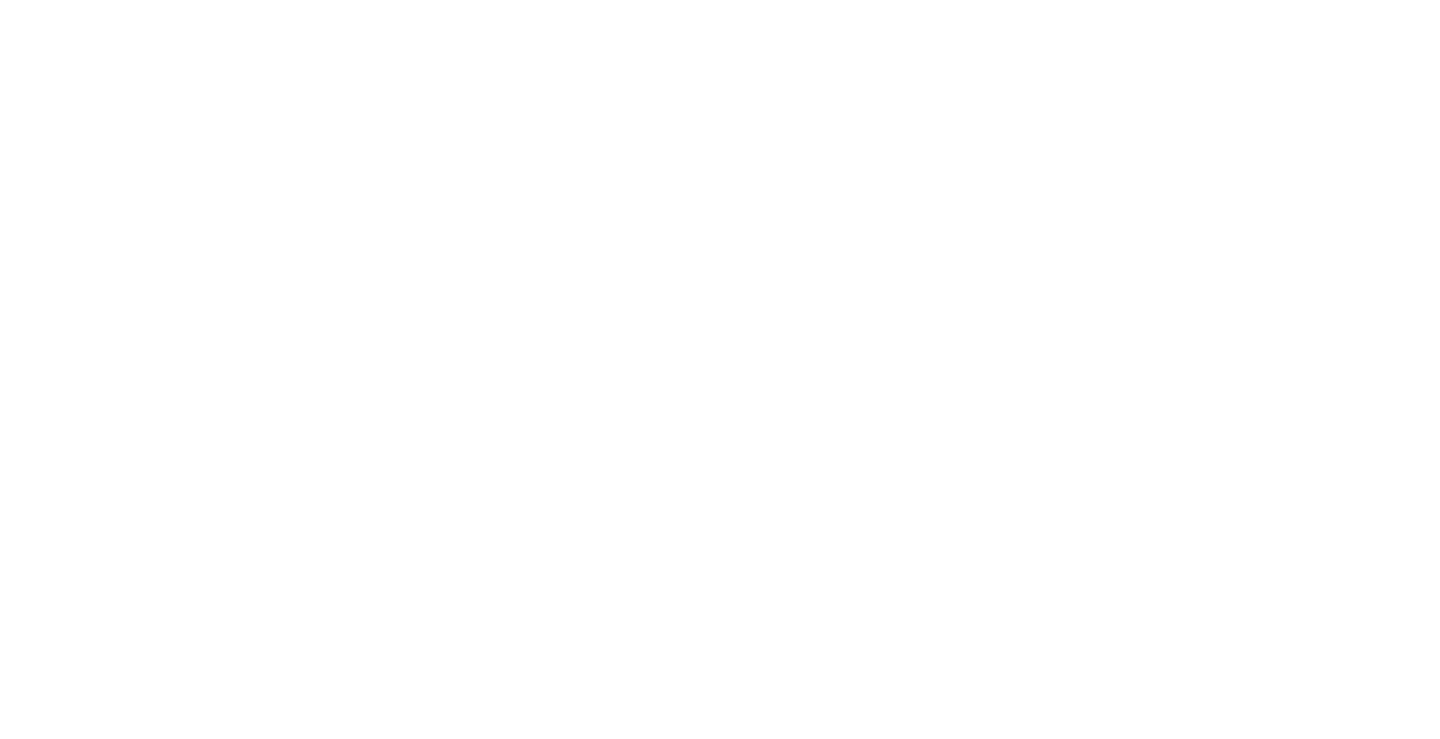 scroll, scrollTop: 0, scrollLeft: 0, axis: both 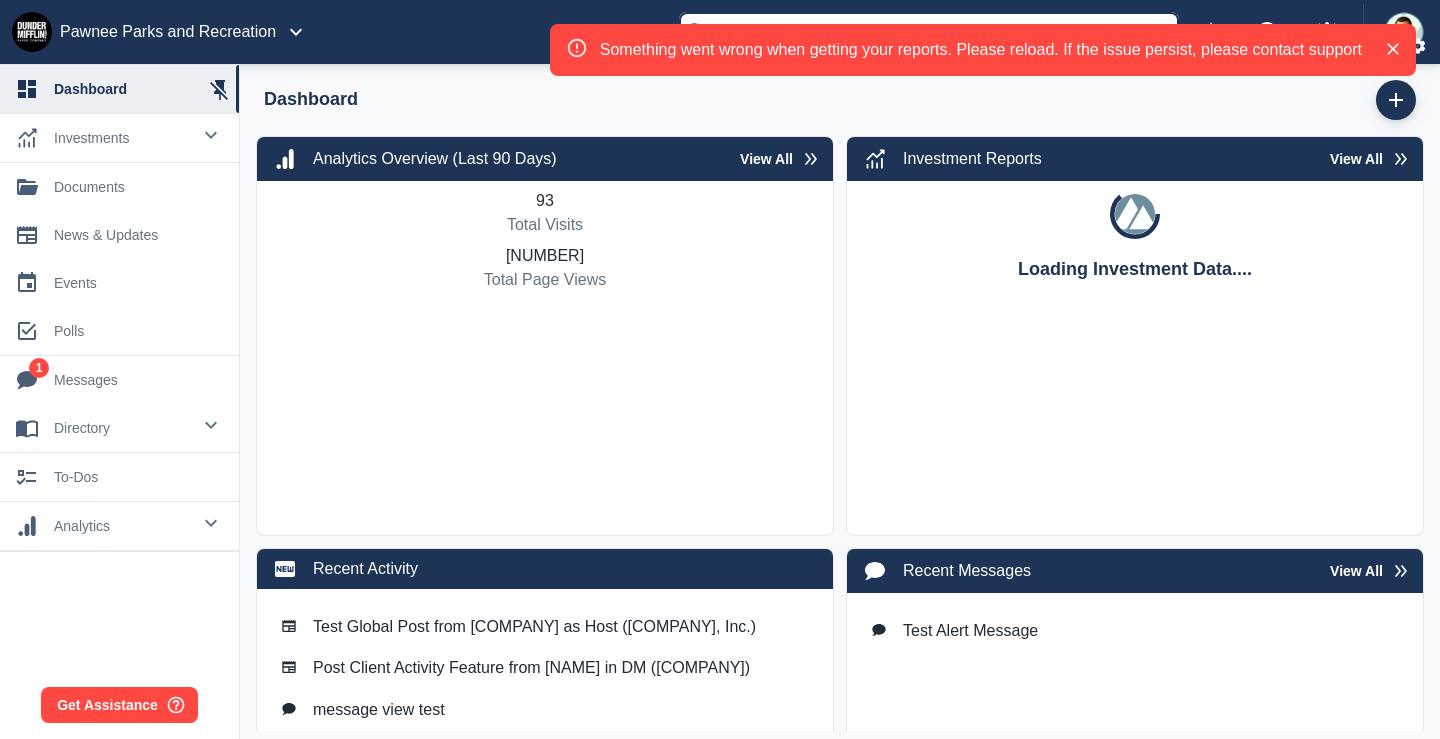 click on "documents" at bounding box center [138, 187] 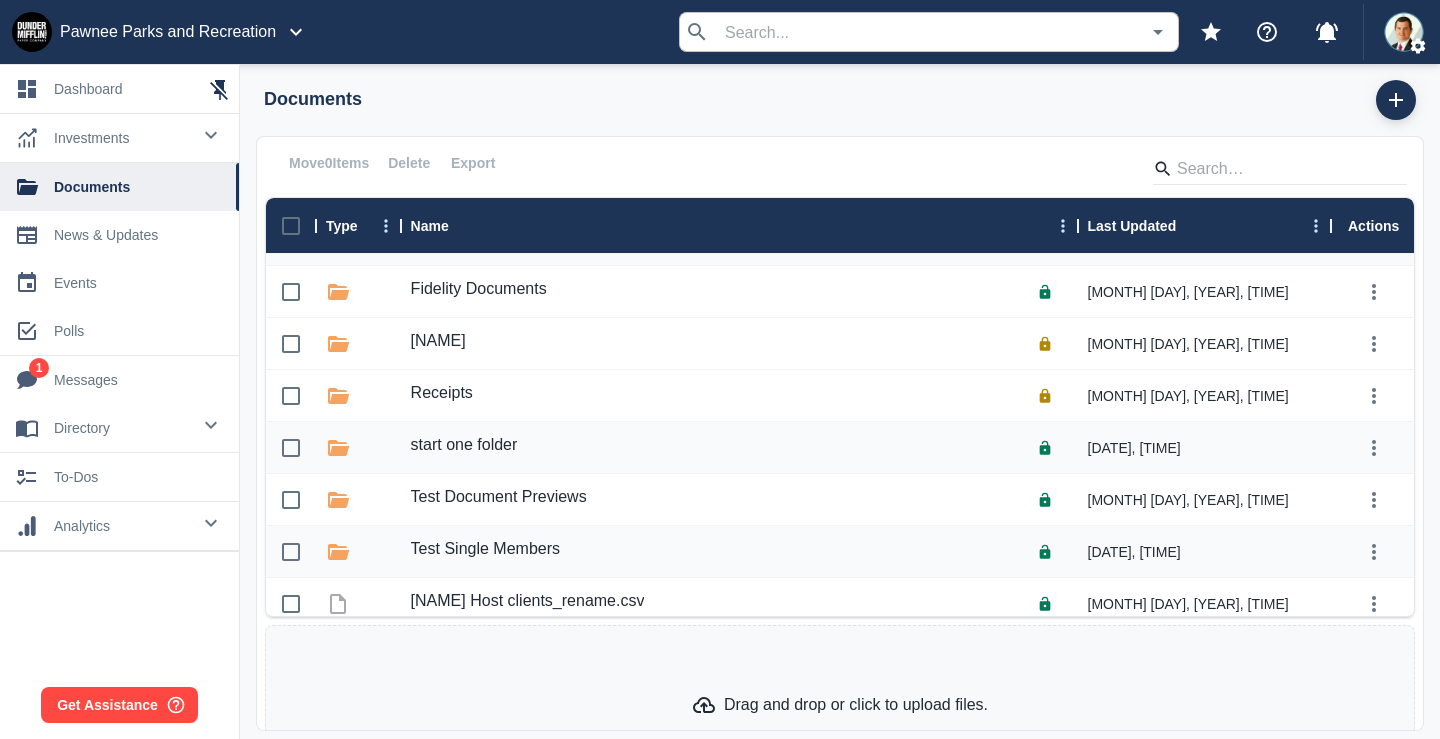 scroll, scrollTop: 1145, scrollLeft: 0, axis: vertical 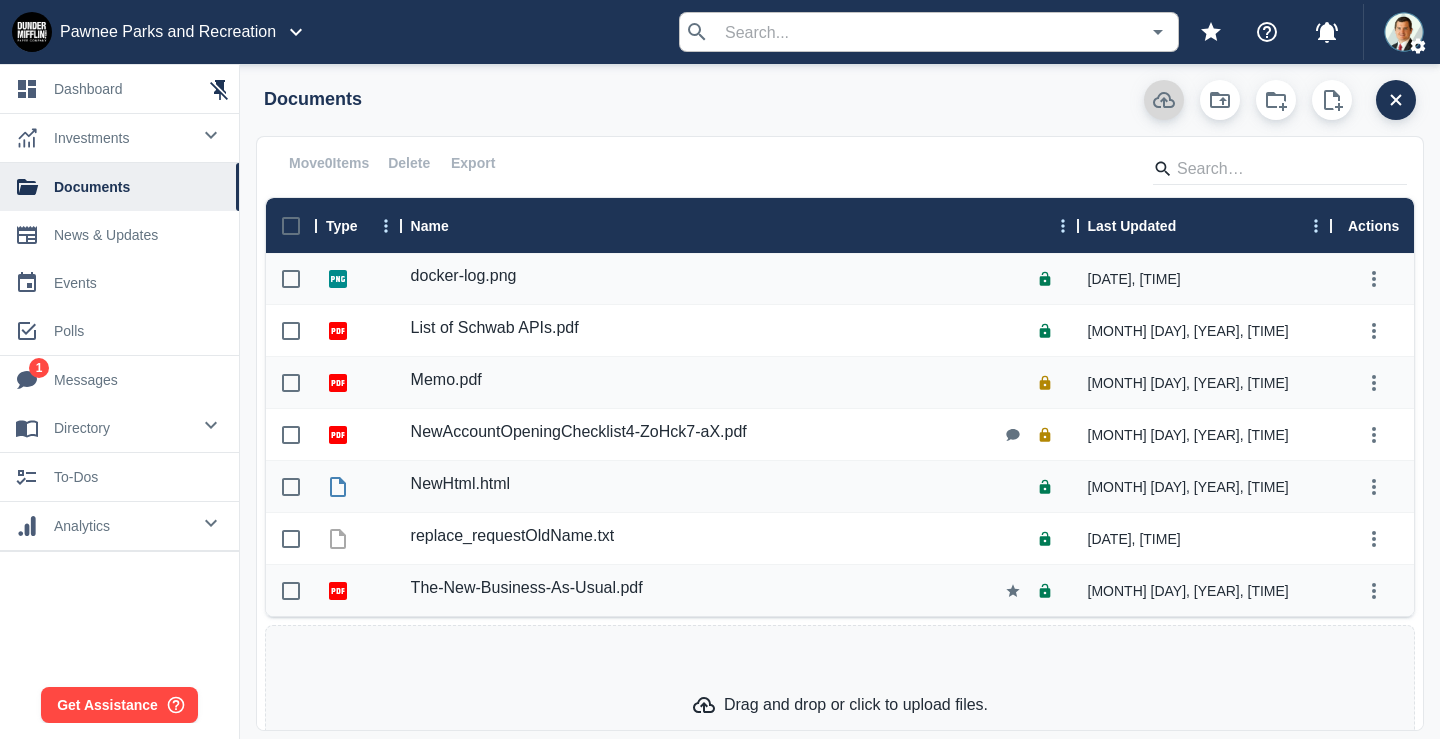 click at bounding box center (1164, 100) 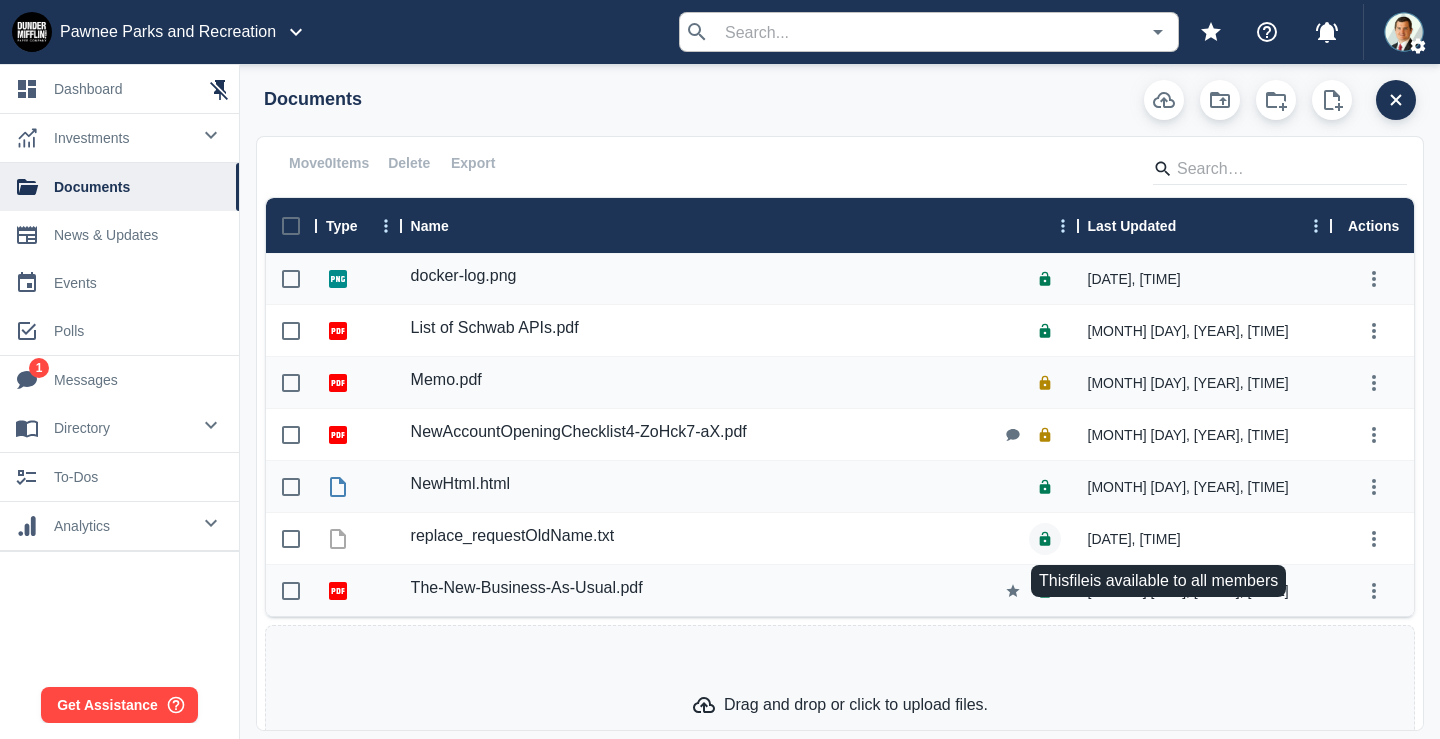 scroll, scrollTop: 63, scrollLeft: 0, axis: vertical 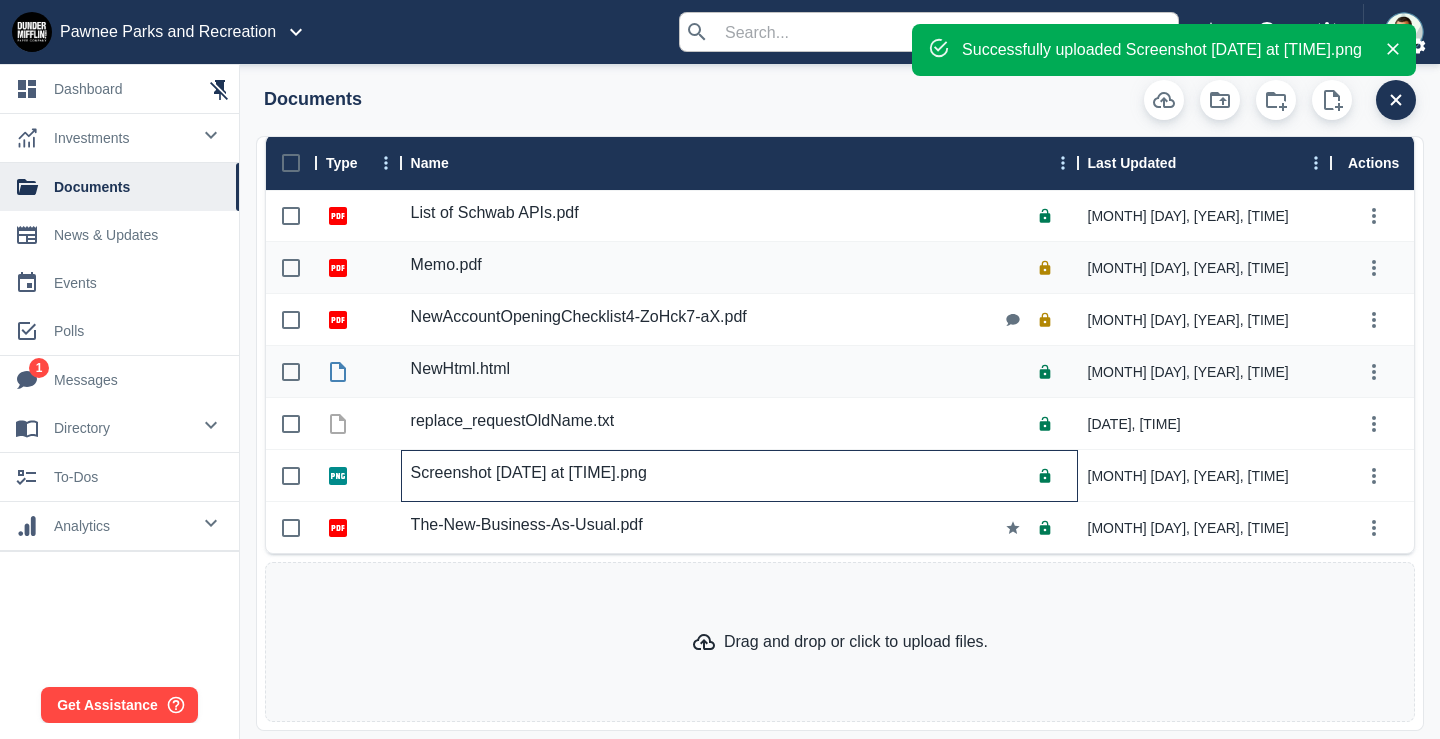 click on "Screenshot [DATE] at [TIME].png" at bounding box center [736, 476] 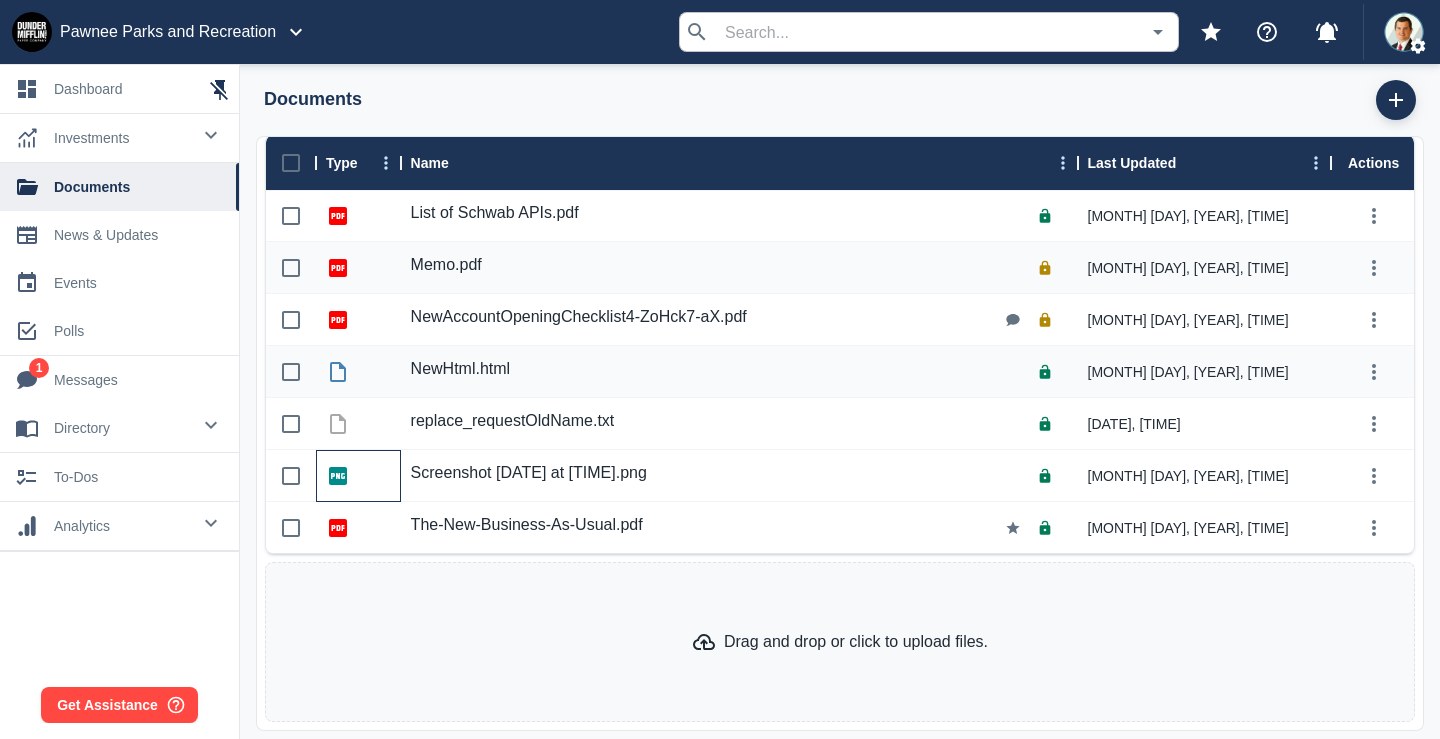 click at bounding box center [338, 476] 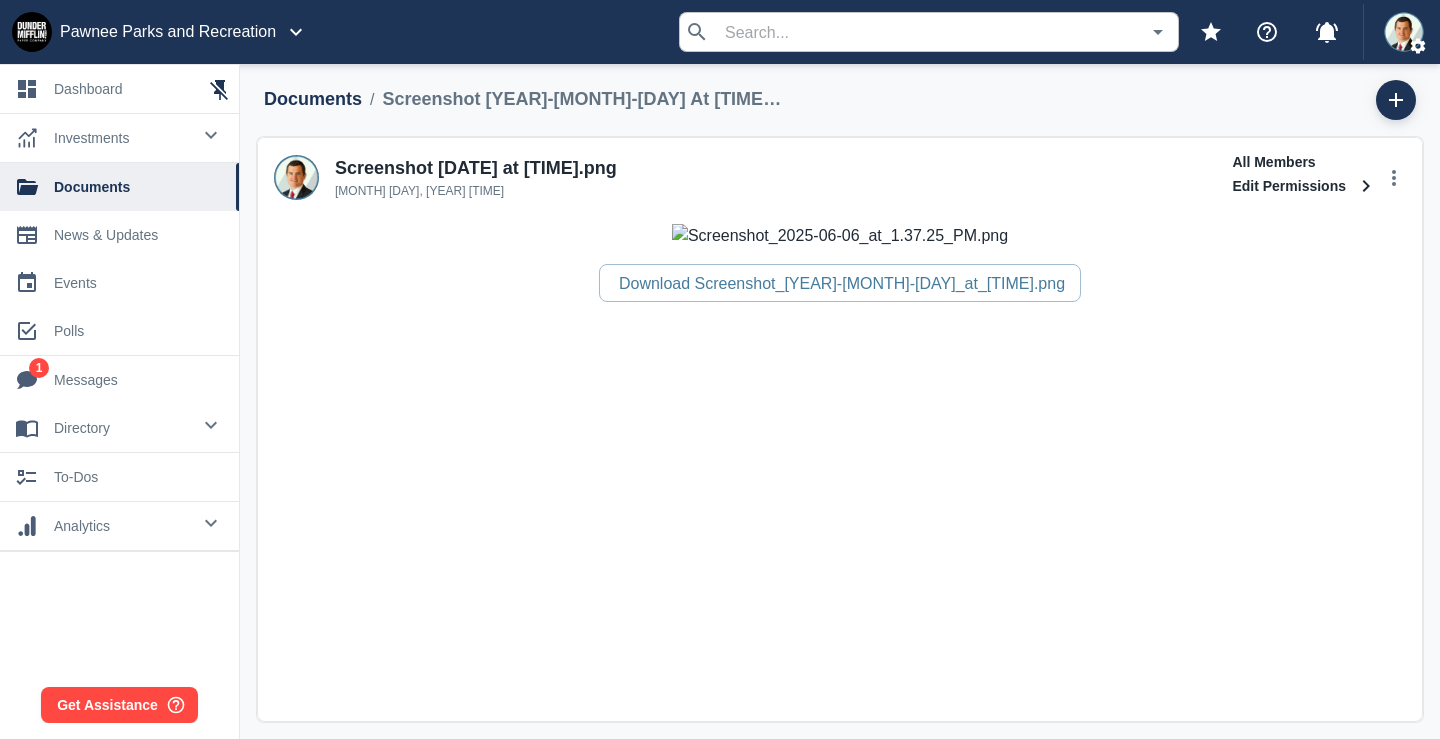 scroll, scrollTop: 0, scrollLeft: 0, axis: both 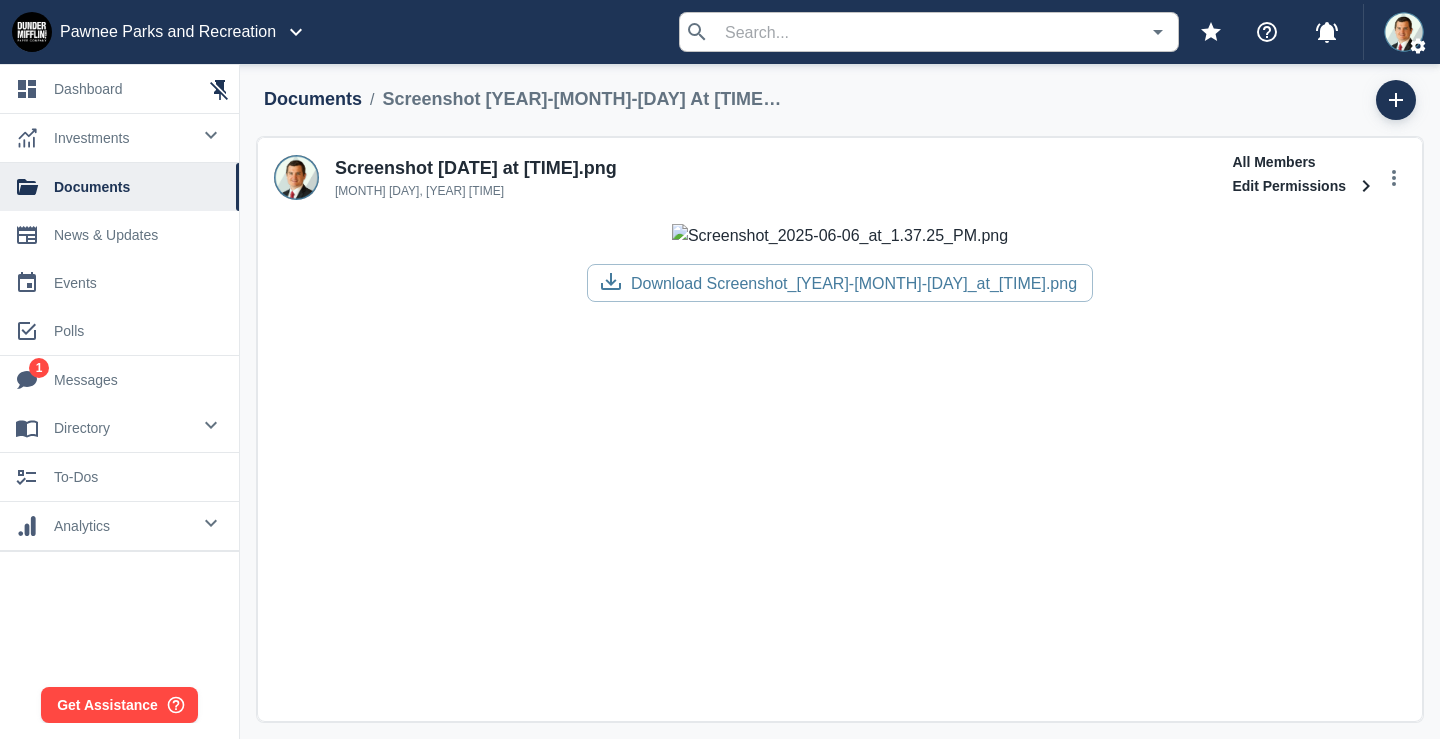 click on "Documents" at bounding box center [313, 99] 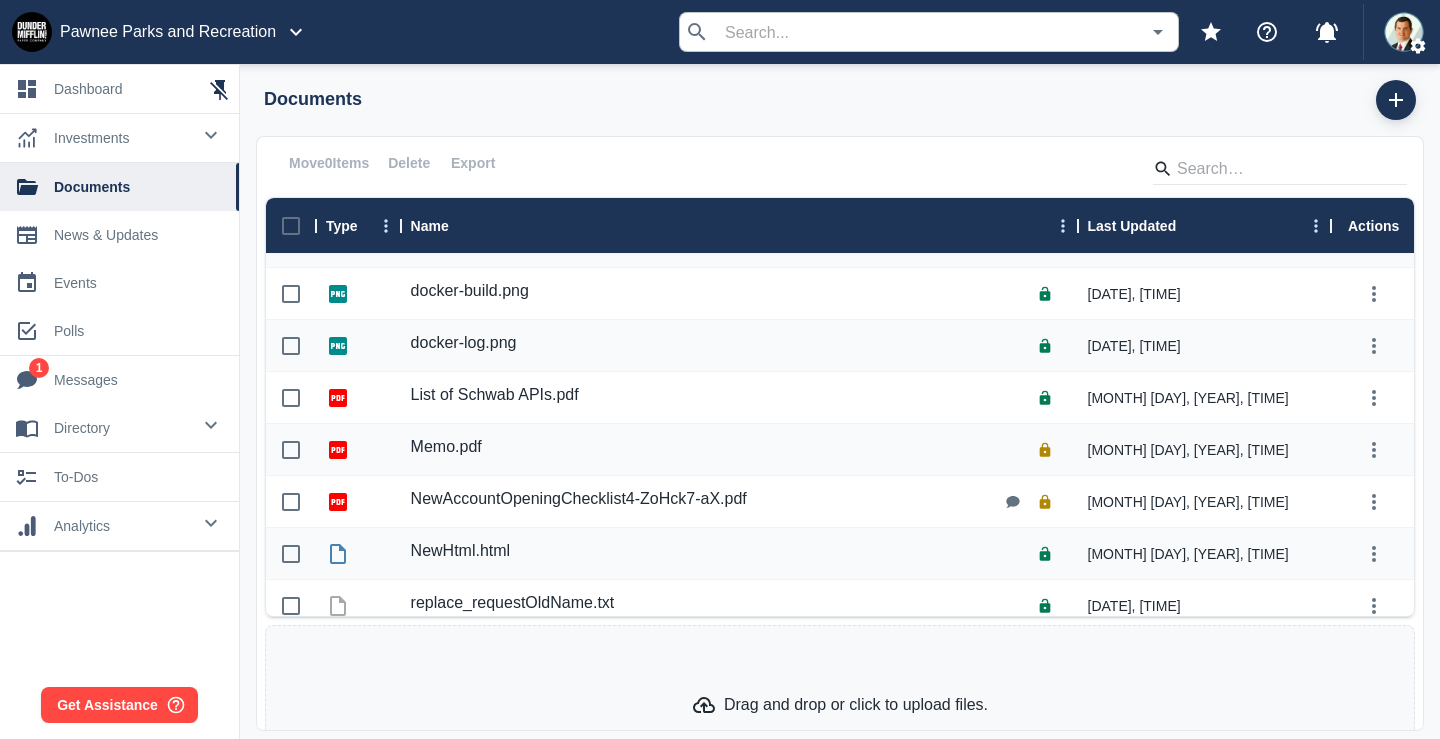 scroll, scrollTop: 1197, scrollLeft: 0, axis: vertical 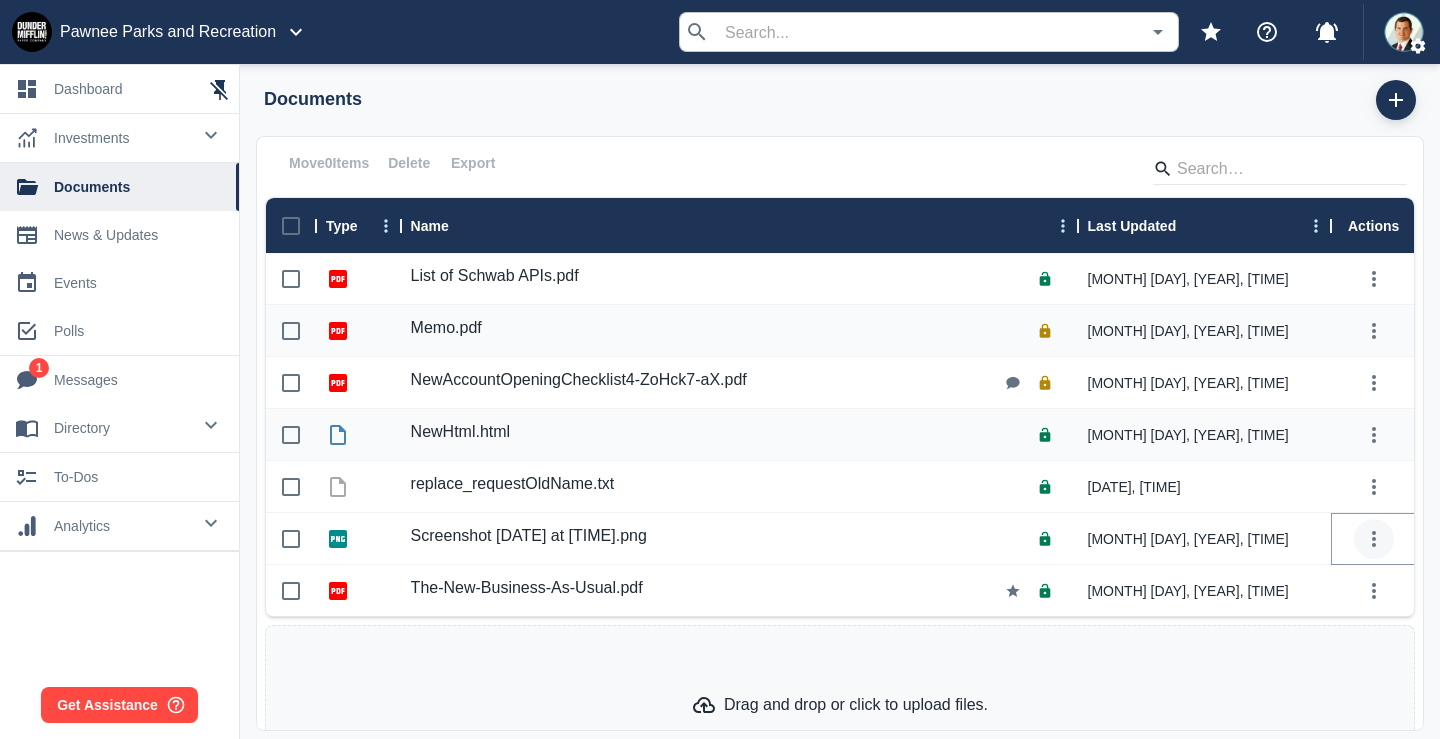 click at bounding box center (1374, 539) 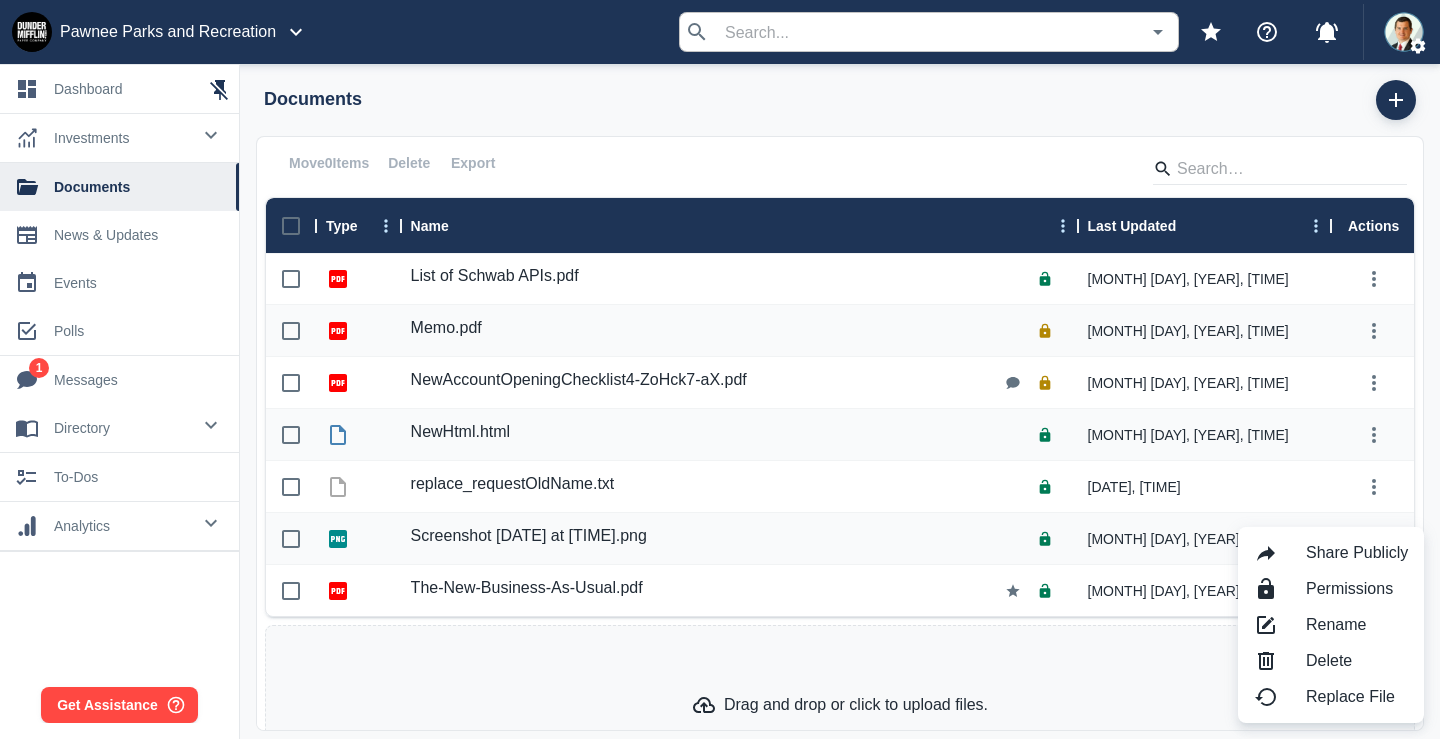click on "Delete" at bounding box center [1357, 661] 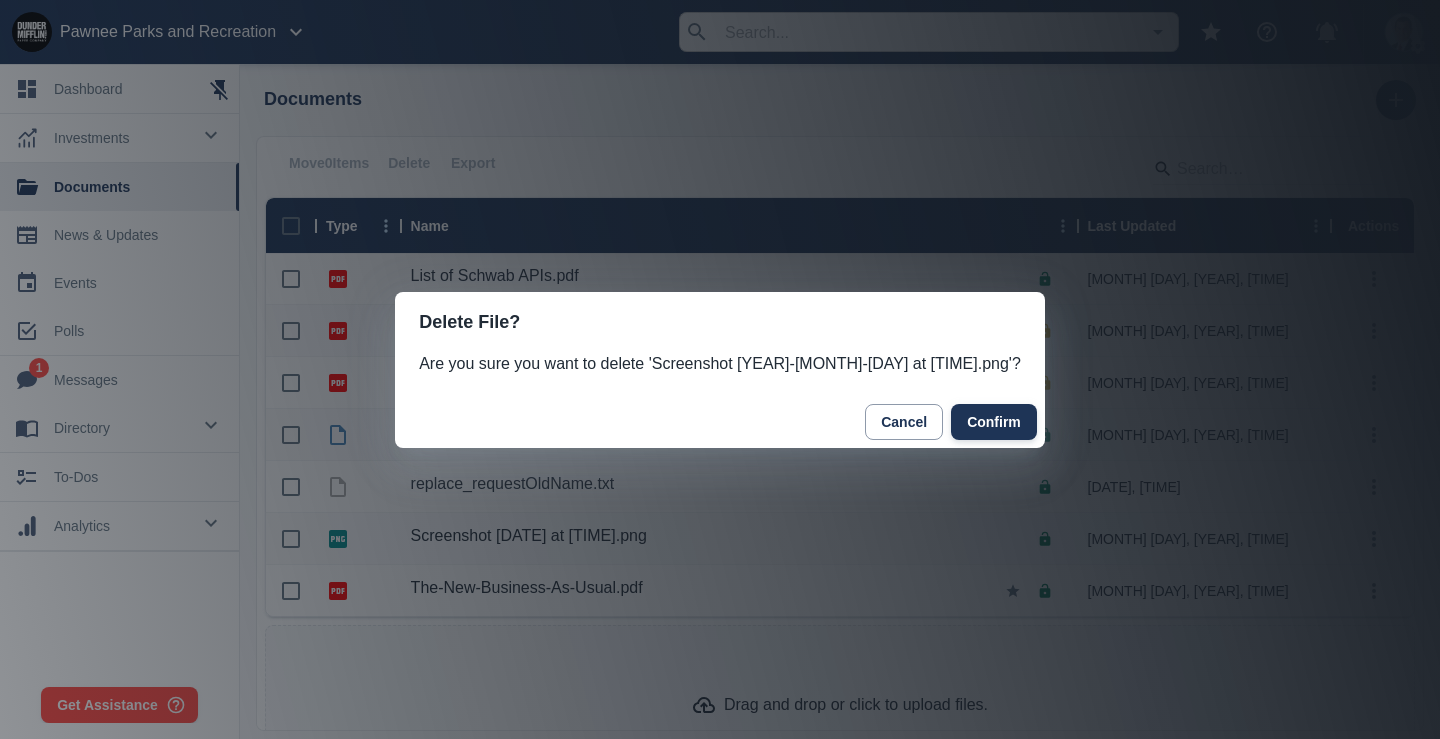 click on "Confirm" at bounding box center [994, 422] 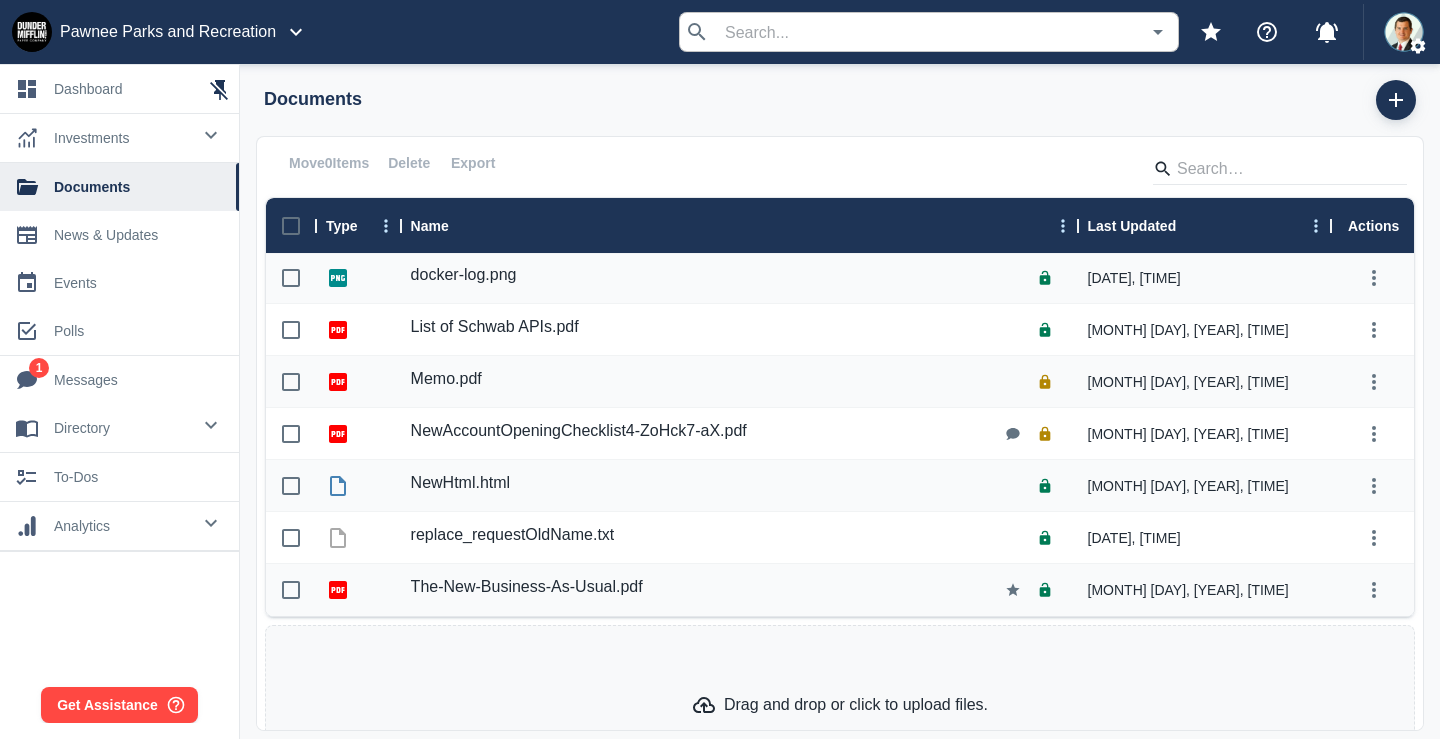 scroll, scrollTop: 1145, scrollLeft: 0, axis: vertical 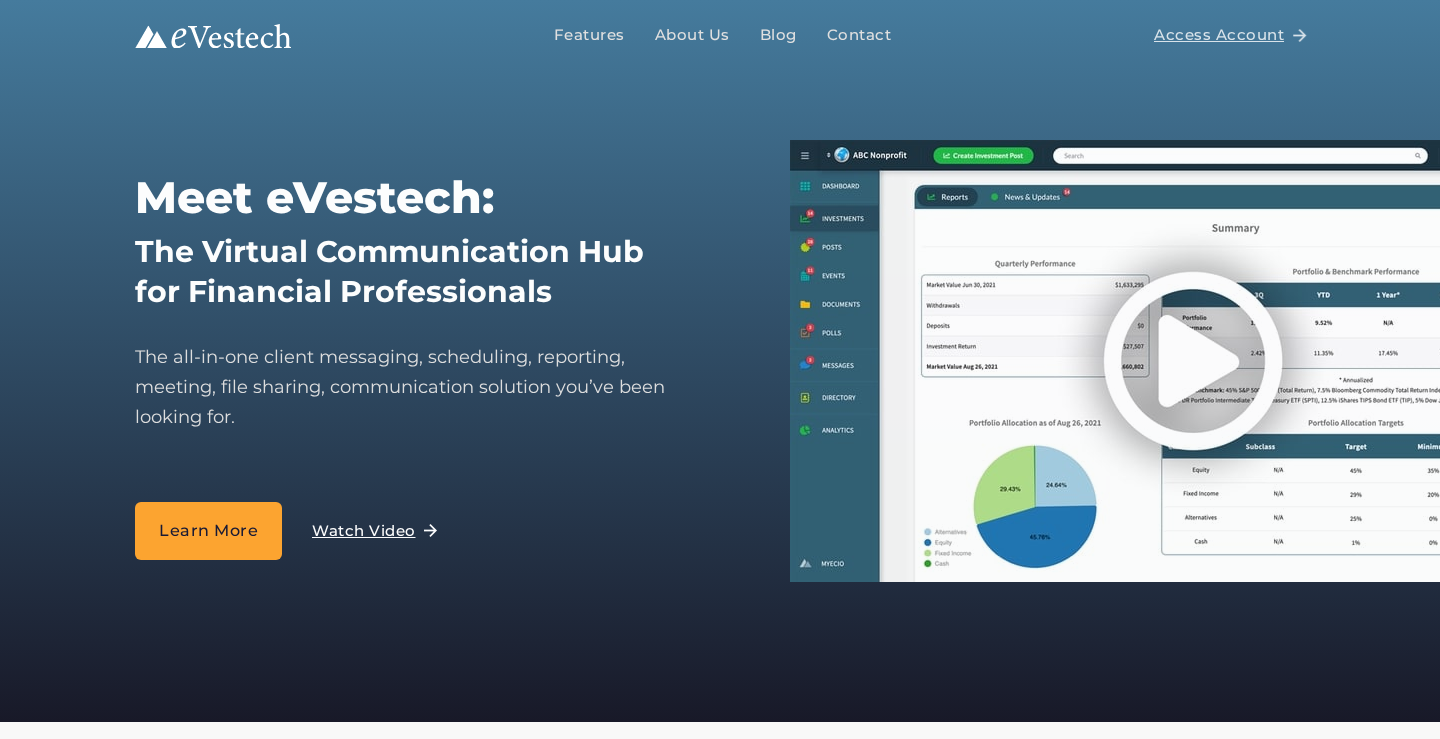 click on "Access Account" at bounding box center [1219, 35] 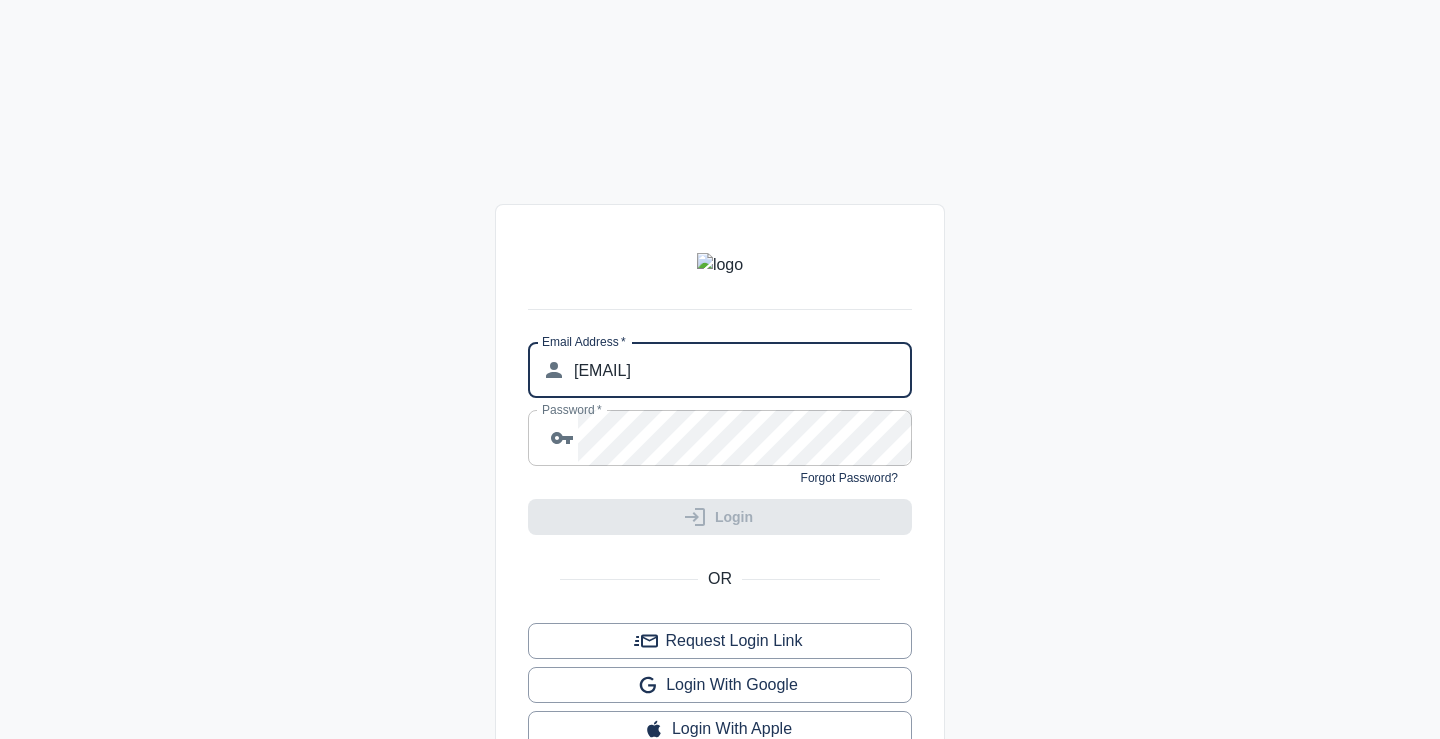 scroll, scrollTop: 0, scrollLeft: 0, axis: both 